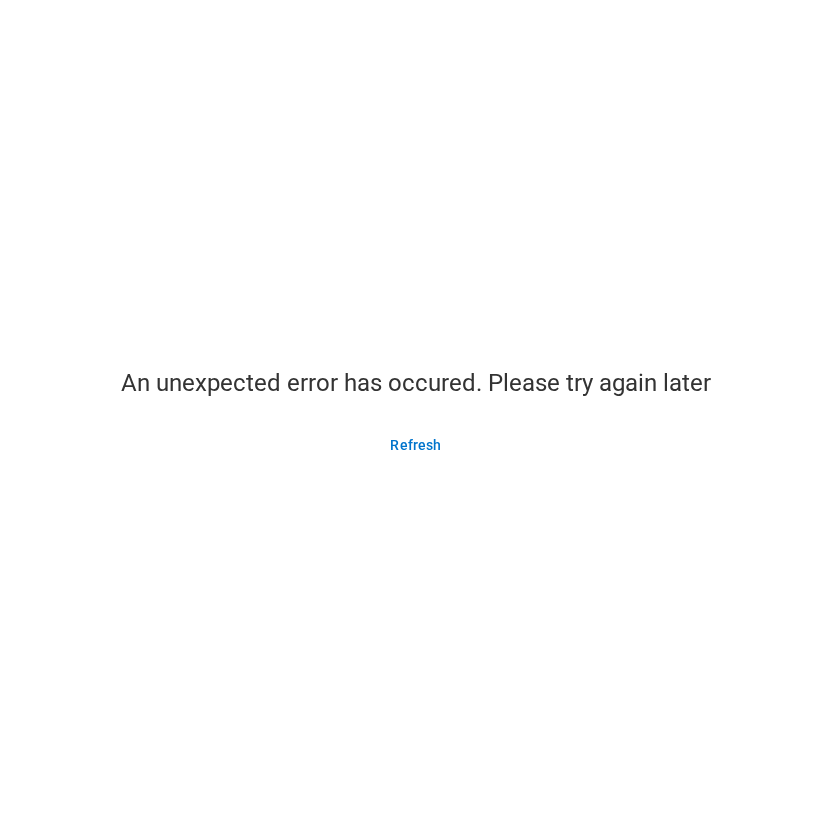 scroll, scrollTop: 0, scrollLeft: 0, axis: both 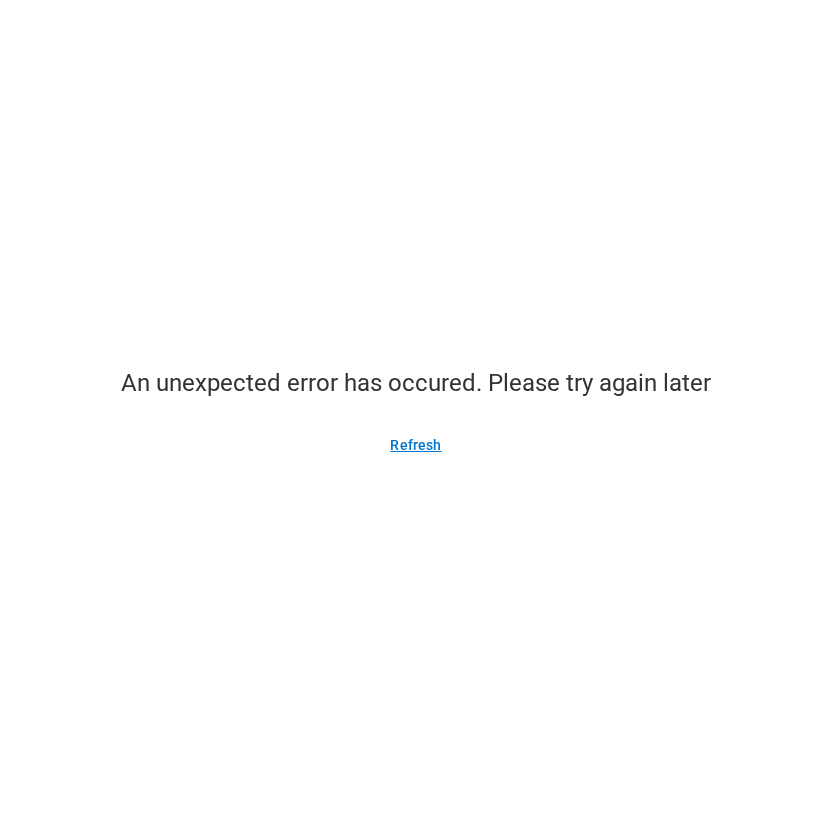 click on "Refresh" at bounding box center [415, 445] 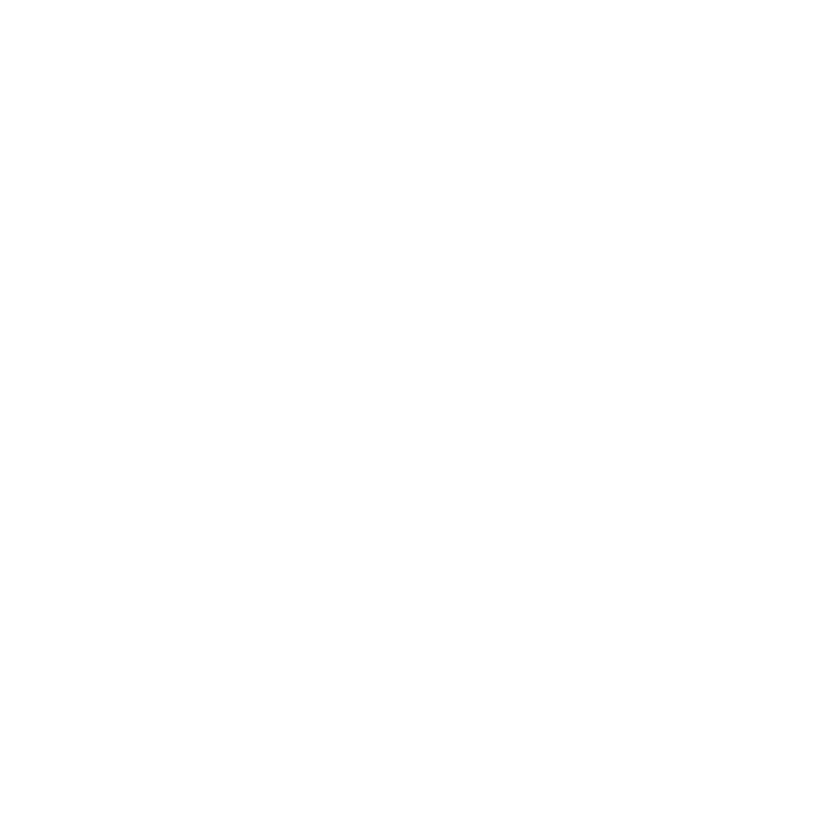 scroll, scrollTop: 0, scrollLeft: 0, axis: both 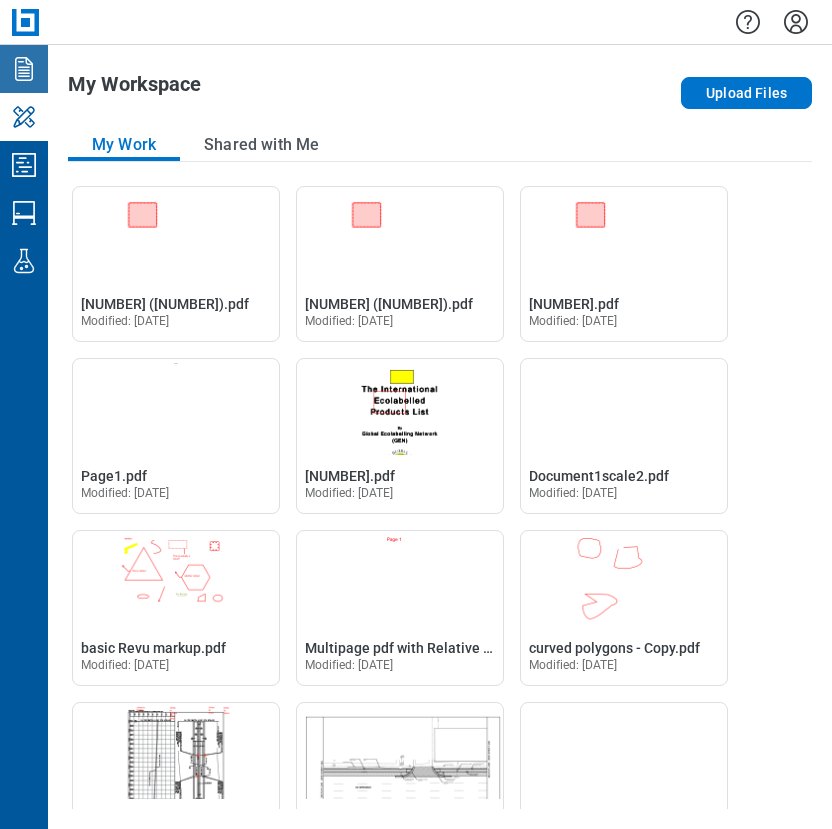 click 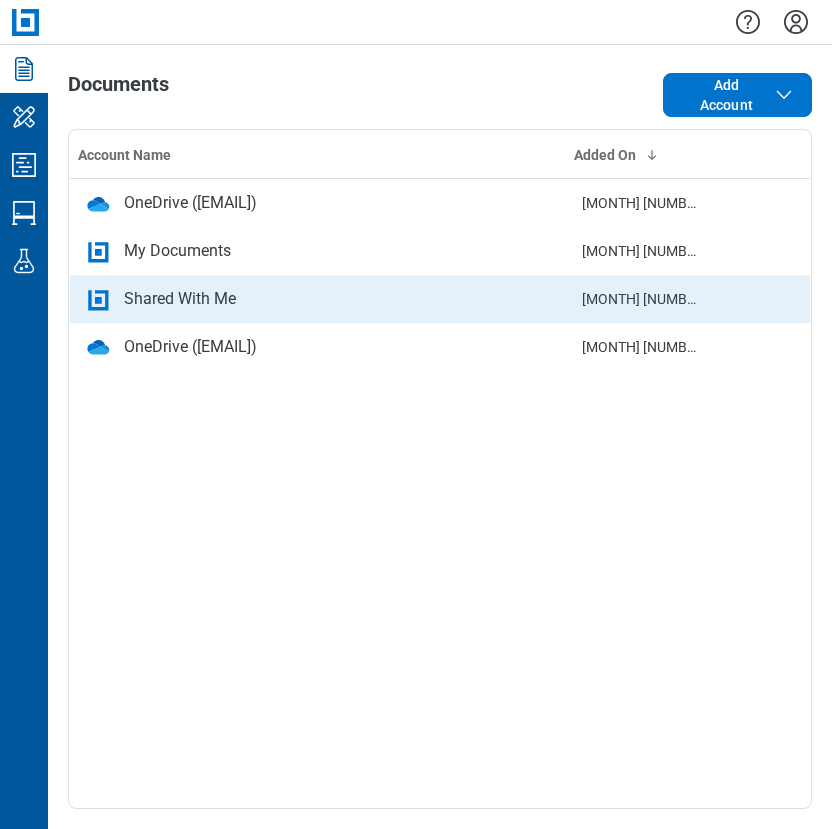 click on "Shared With Me" at bounding box center (180, 299) 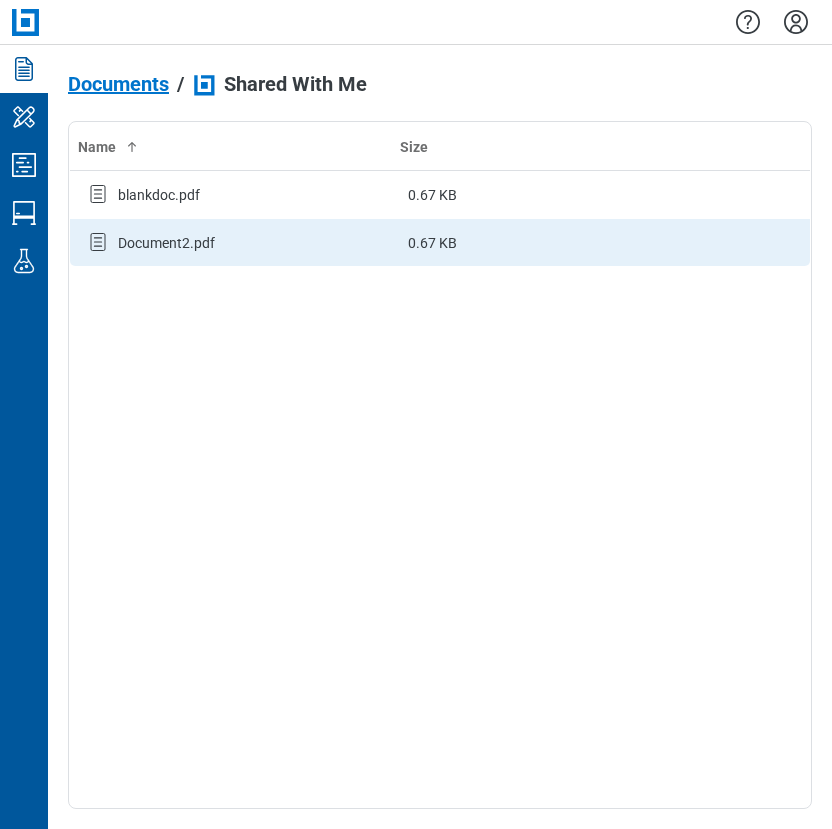 click on "Document2.pdf" at bounding box center [231, 243] 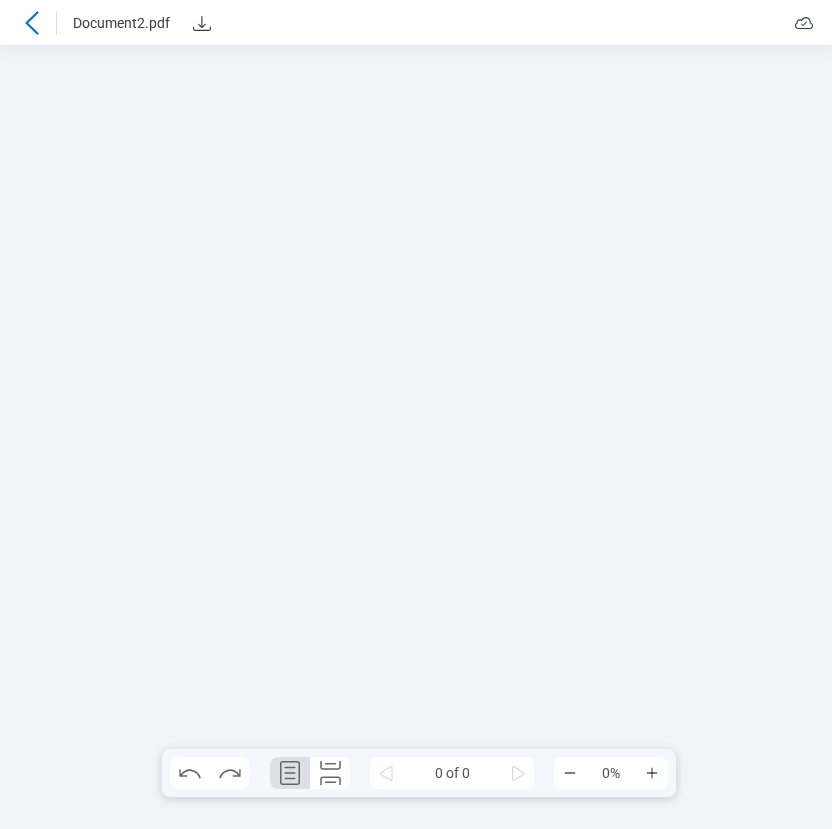 scroll, scrollTop: 0, scrollLeft: 0, axis: both 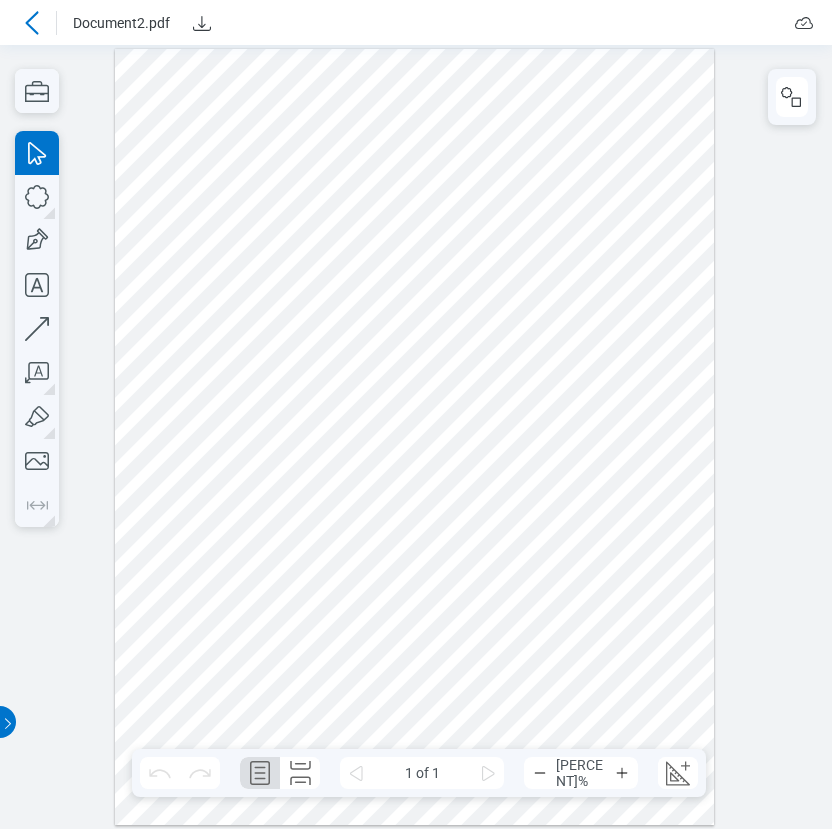 click 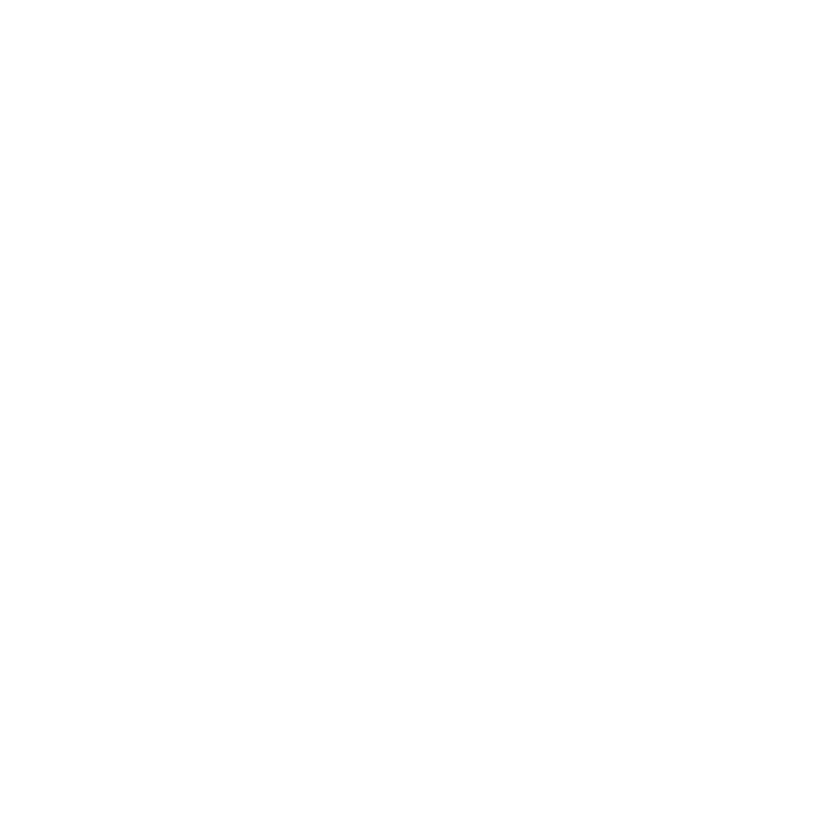 scroll, scrollTop: 0, scrollLeft: 0, axis: both 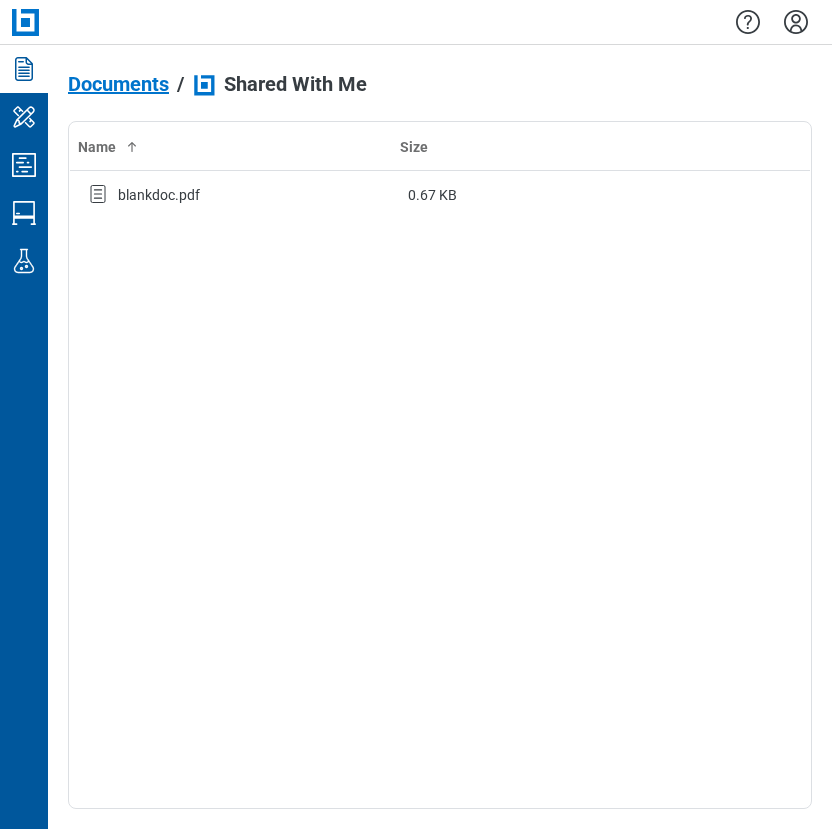 click on "Documents" at bounding box center [118, 84] 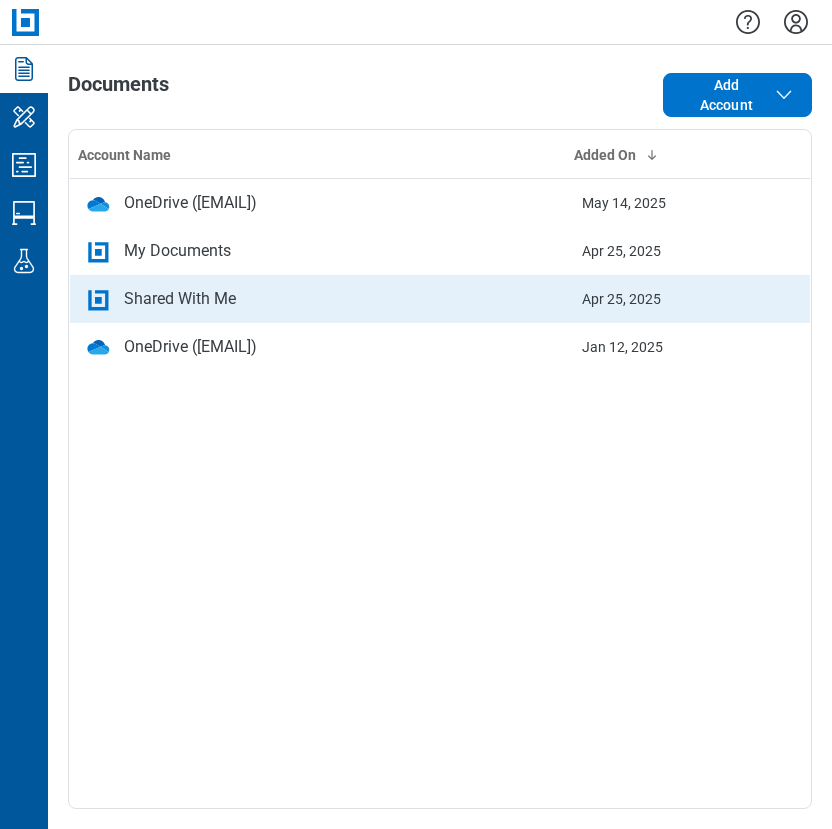 click on "Shared With Me" at bounding box center (180, 299) 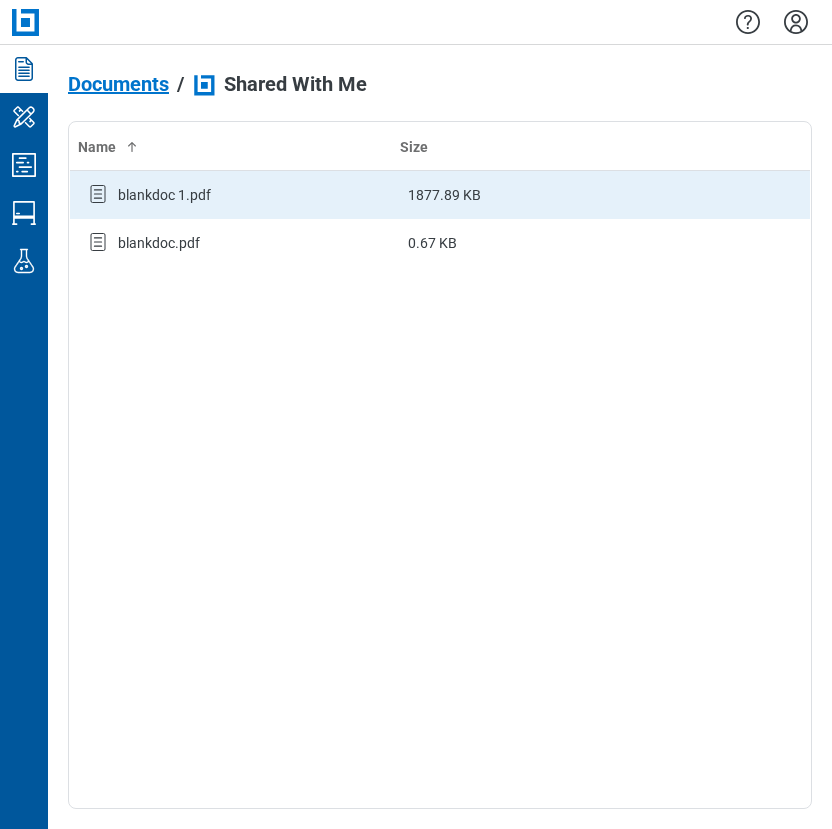 click on "blankdoc 1.pdf" at bounding box center [231, 195] 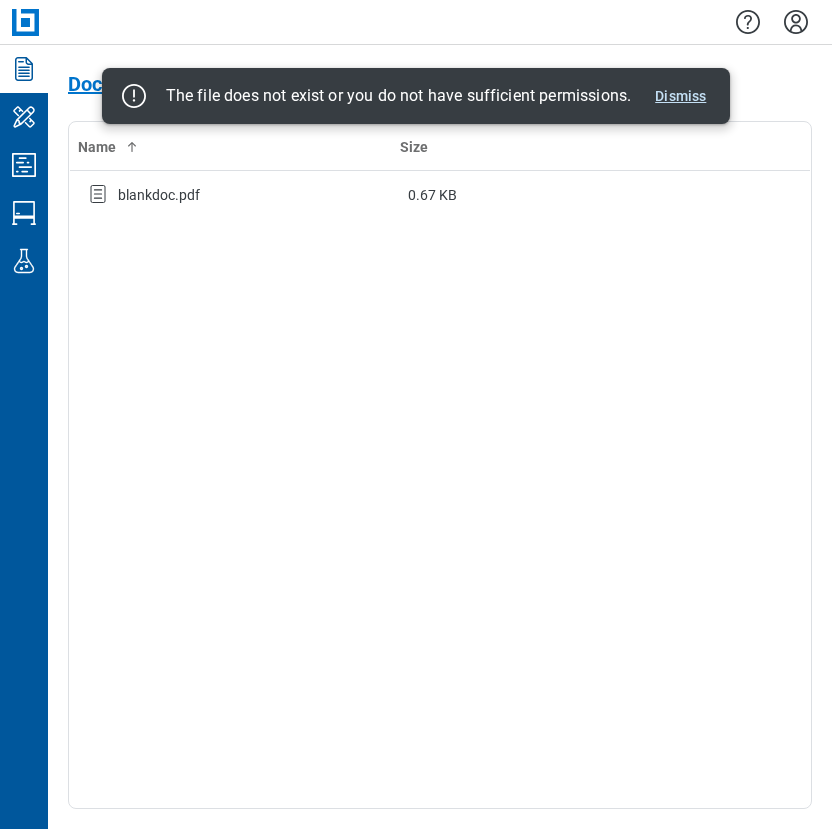 click on "Dismiss" at bounding box center [680, 96] 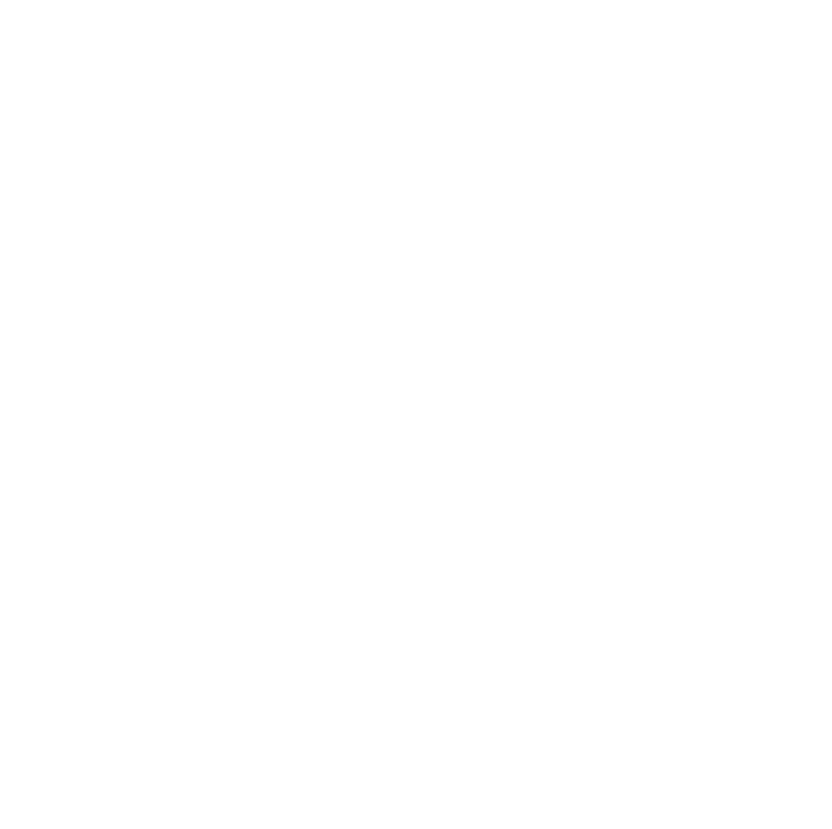 scroll, scrollTop: 0, scrollLeft: 0, axis: both 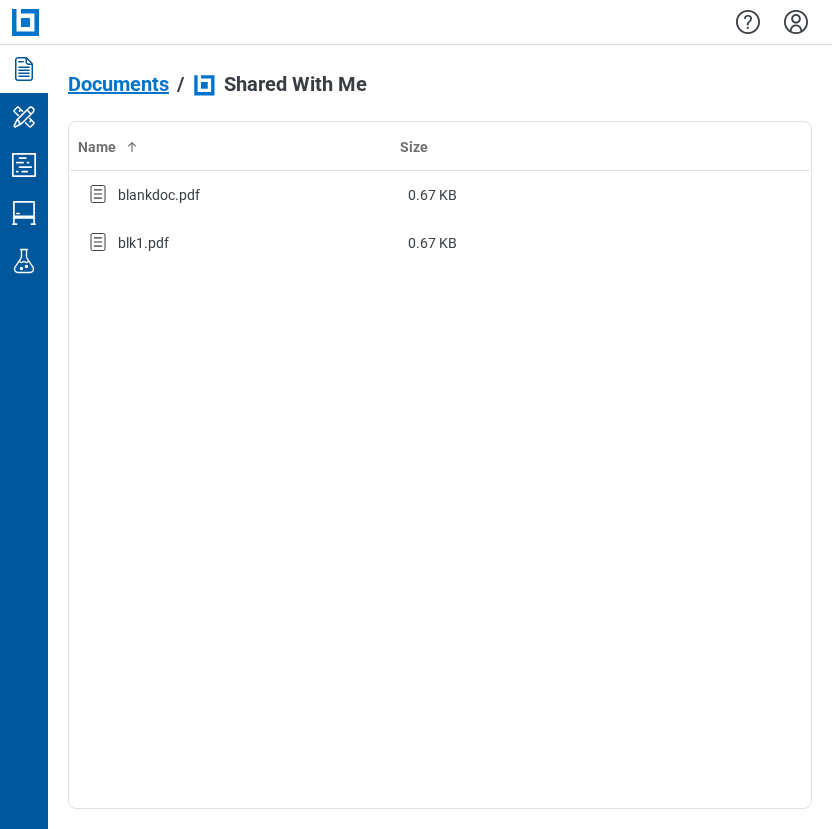 click on "Name Size blankdoc.pdf 0.67 KB blk1.pdf 0.67 KB" at bounding box center [440, 465] 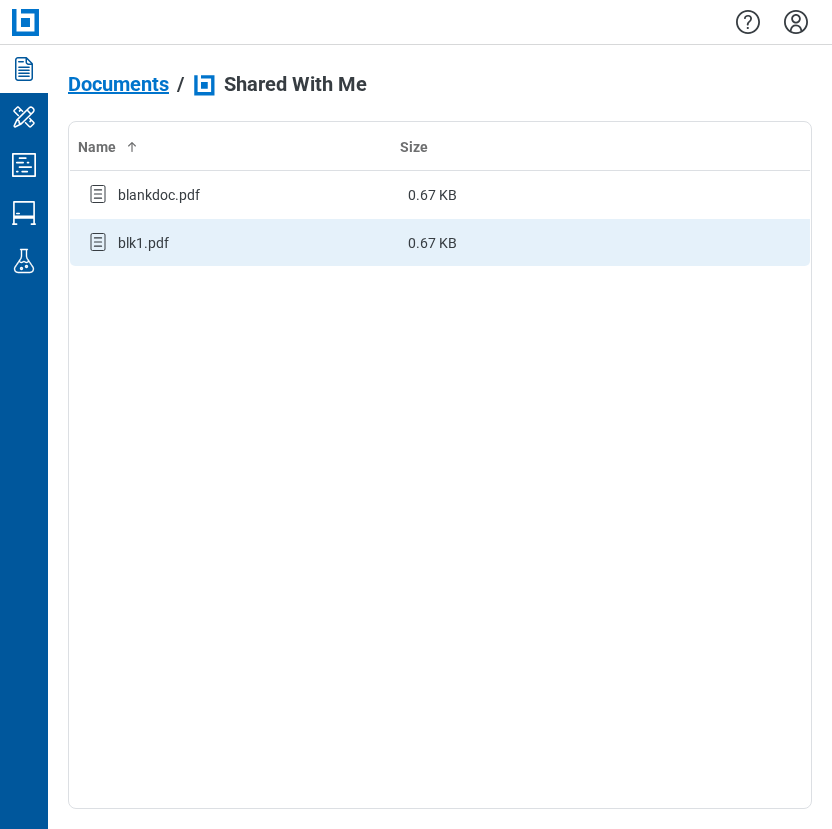 click on "blk1.pdf" at bounding box center [231, 243] 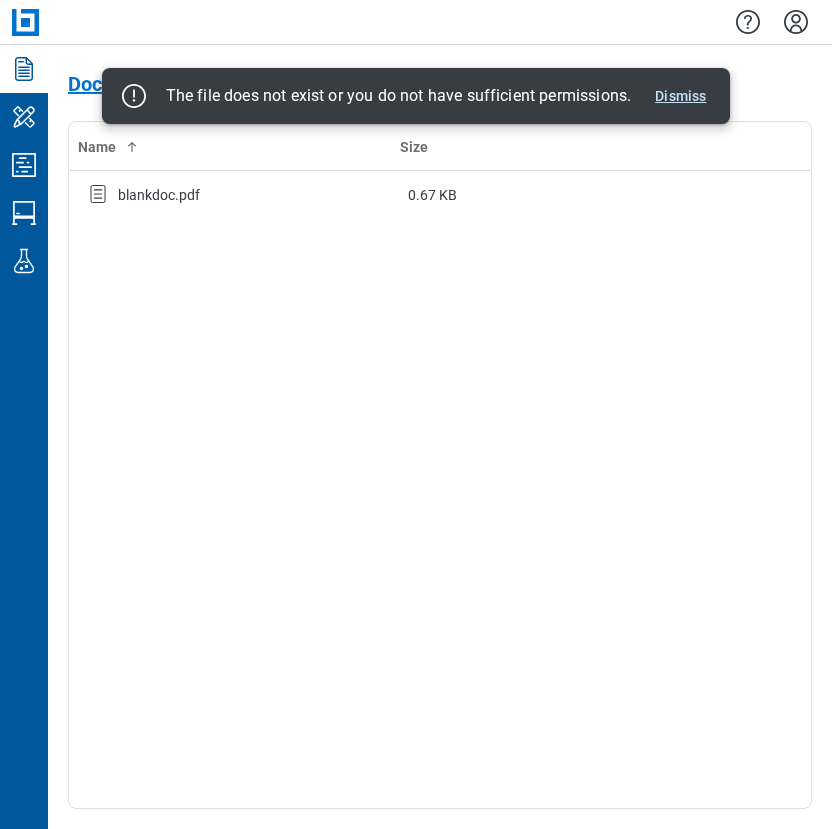 click on "Dismiss" at bounding box center (680, 96) 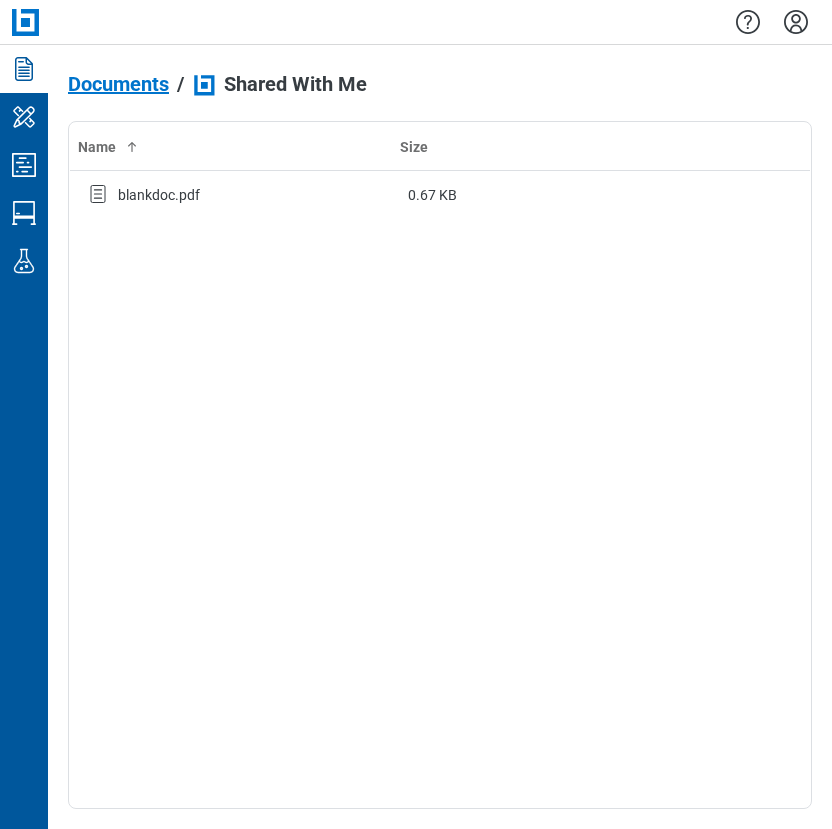 click on "Name Size blankdoc.pdf 0.67 KB" at bounding box center (440, 465) 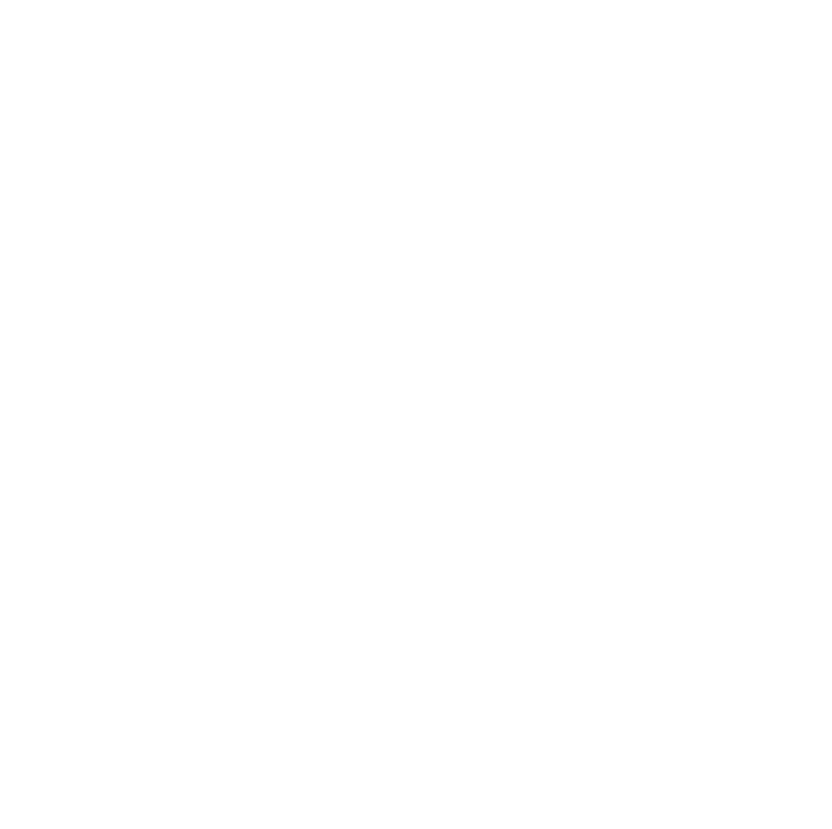 scroll, scrollTop: 0, scrollLeft: 0, axis: both 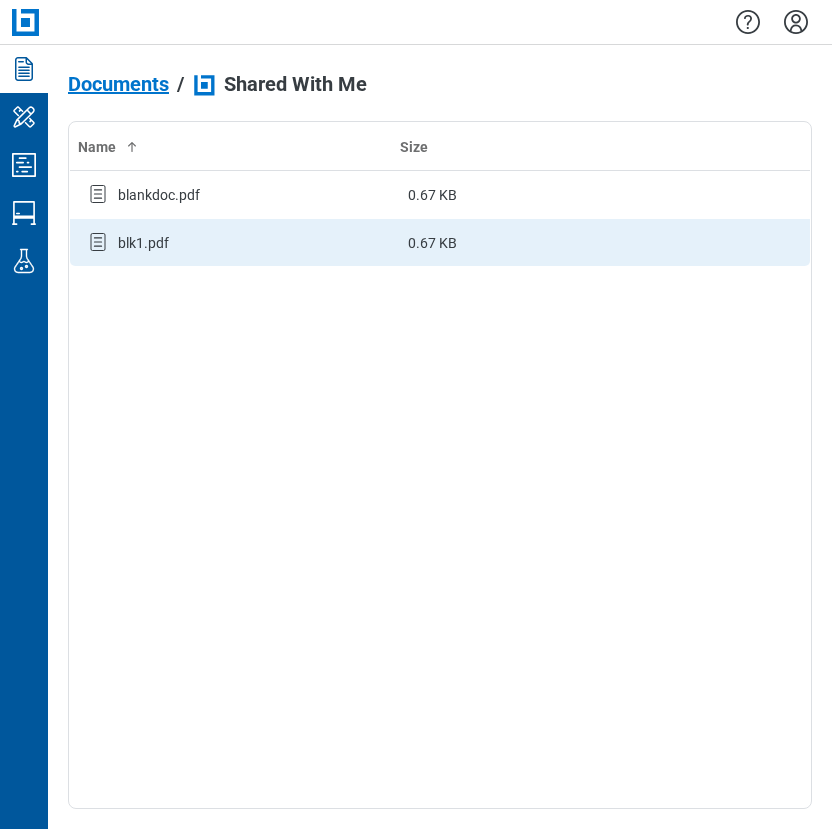 click on "blk1.pdf" at bounding box center (231, 243) 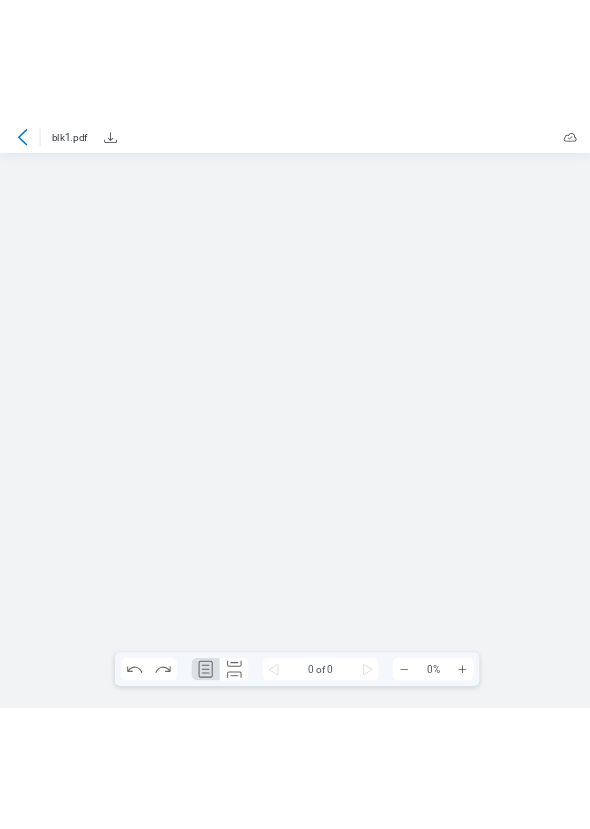 scroll, scrollTop: 0, scrollLeft: 0, axis: both 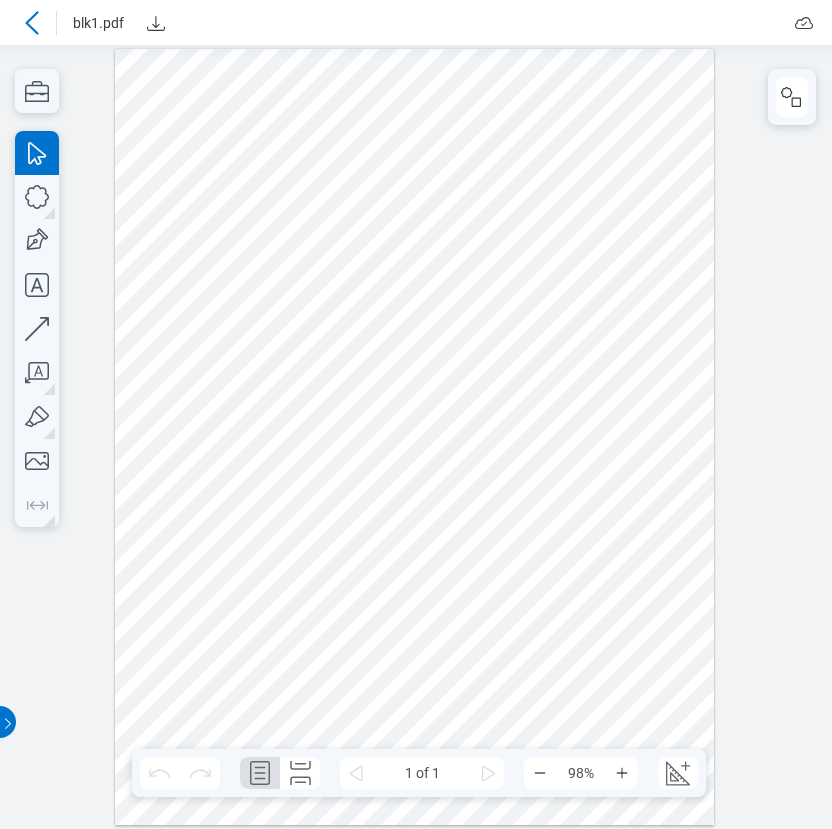 click at bounding box center (415, 437) 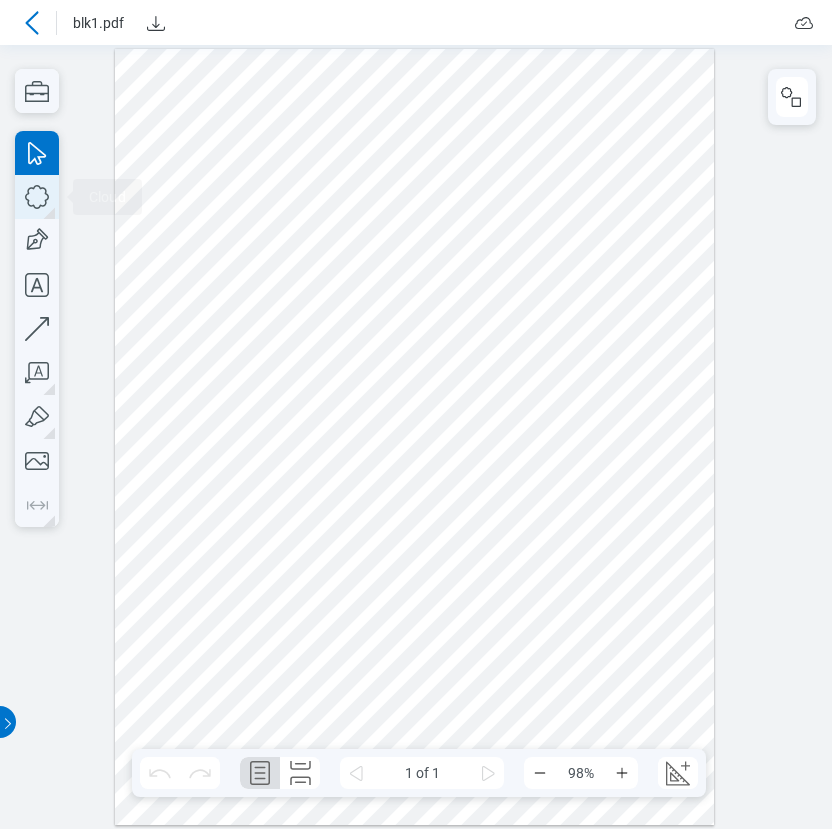 click 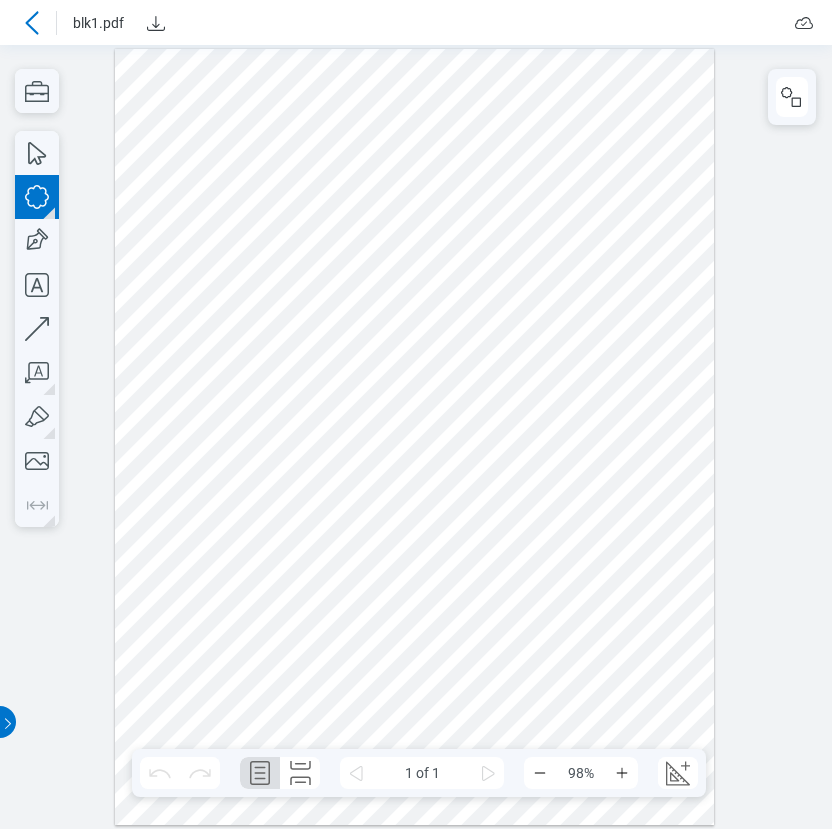 drag, startPoint x: 239, startPoint y: 215, endPoint x: 302, endPoint y: 260, distance: 77.42093 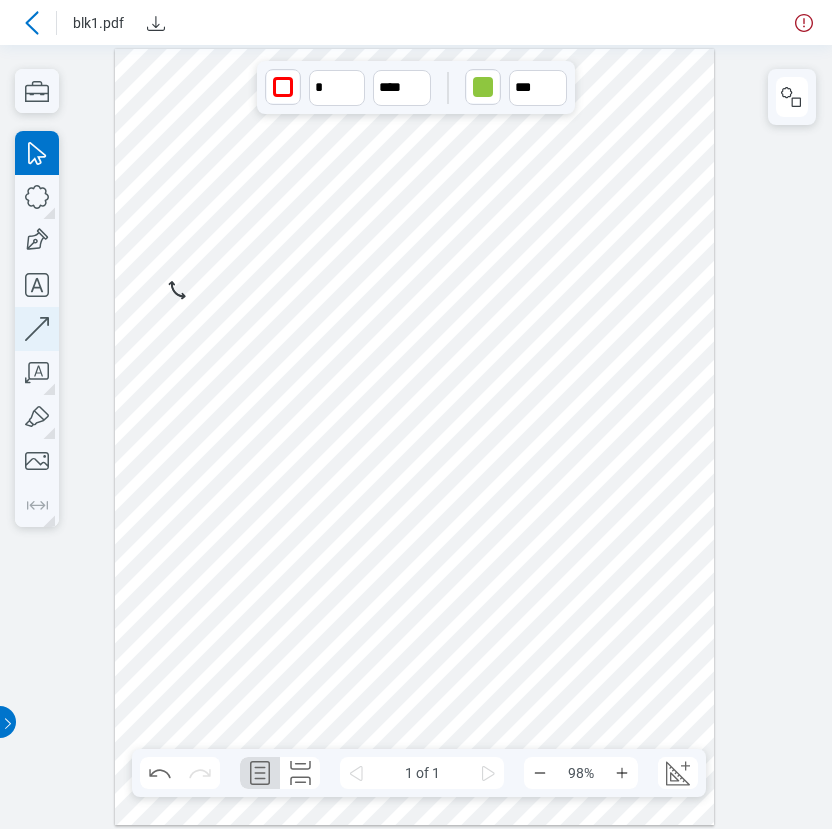 click 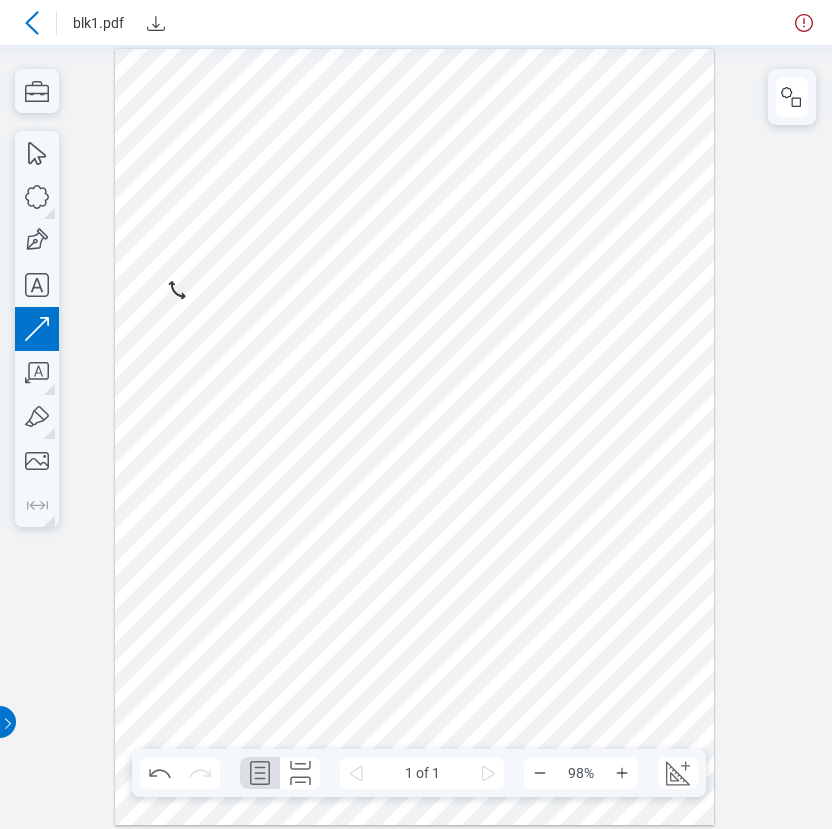 drag, startPoint x: 380, startPoint y: 183, endPoint x: 294, endPoint y: 305, distance: 149.26486 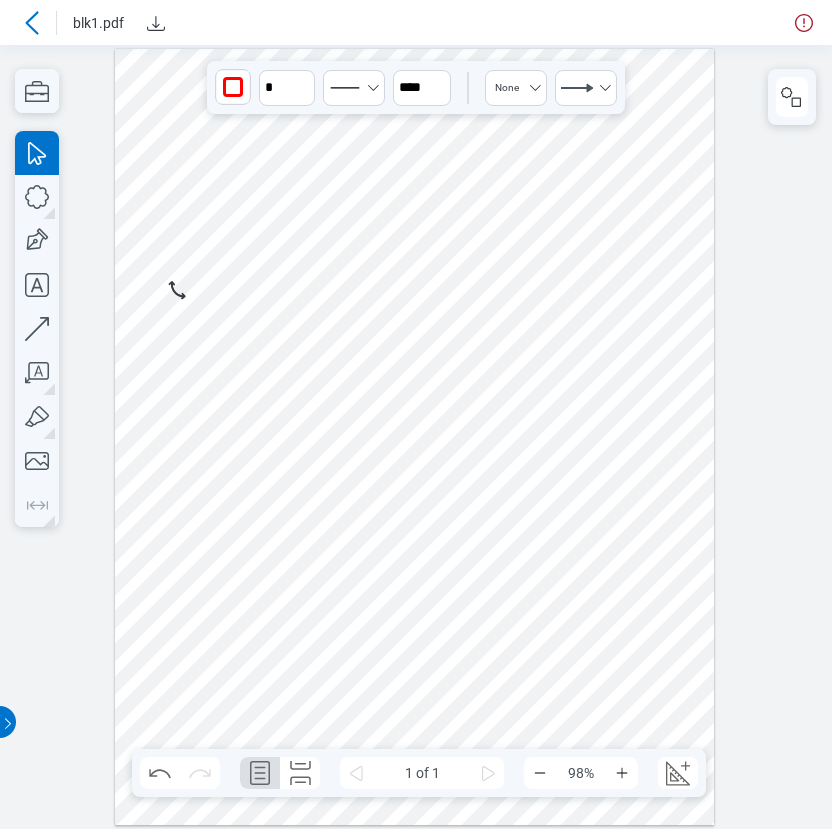 click at bounding box center [415, 437] 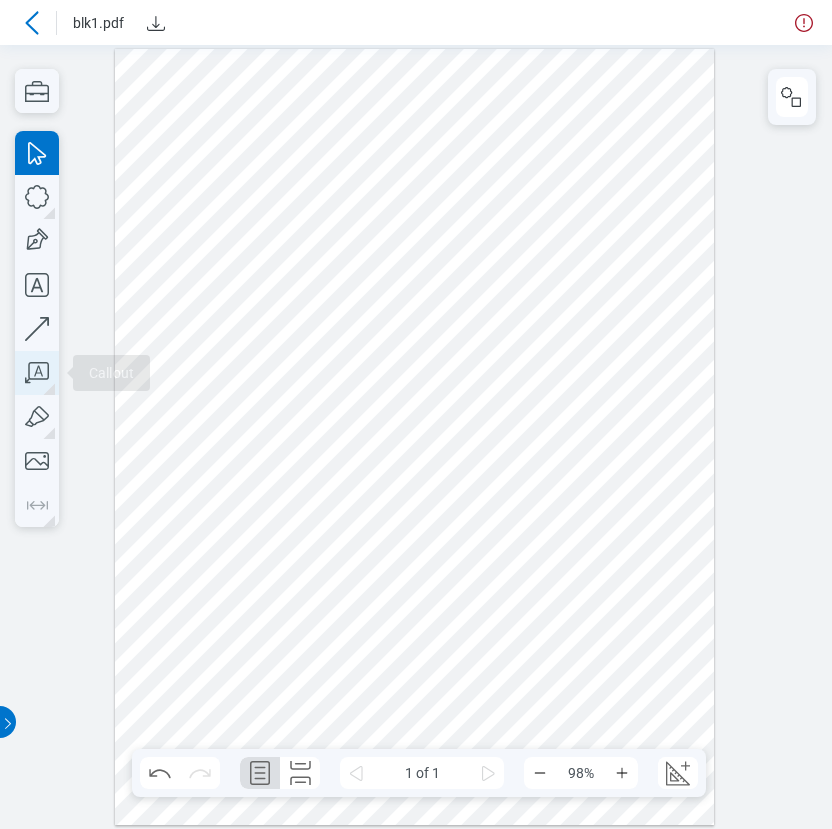 click 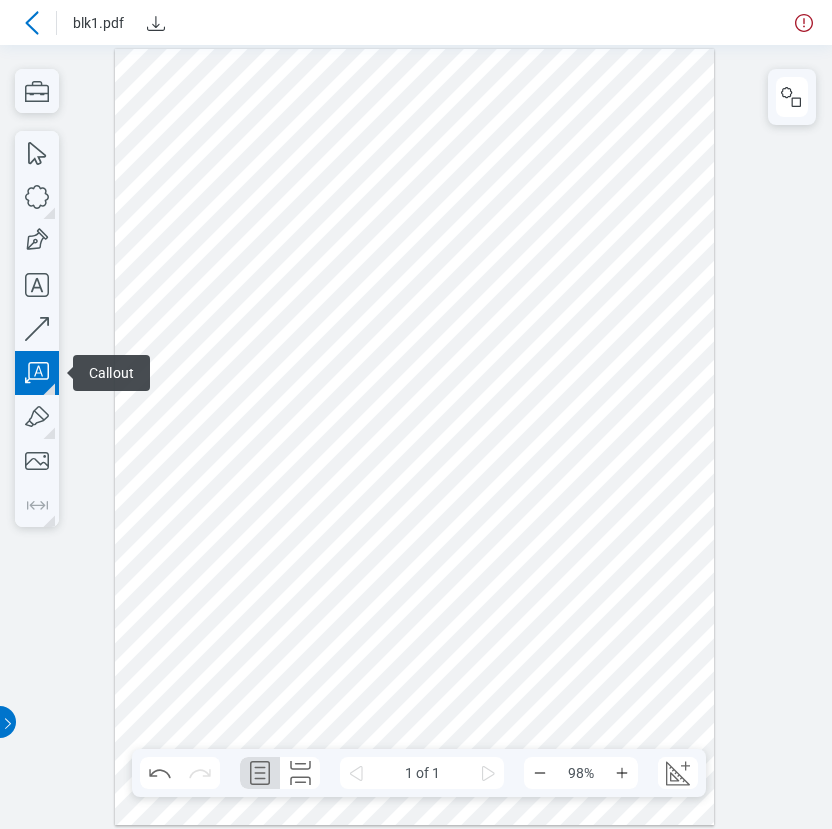 drag, startPoint x: 262, startPoint y: 351, endPoint x: 272, endPoint y: 360, distance: 13.453624 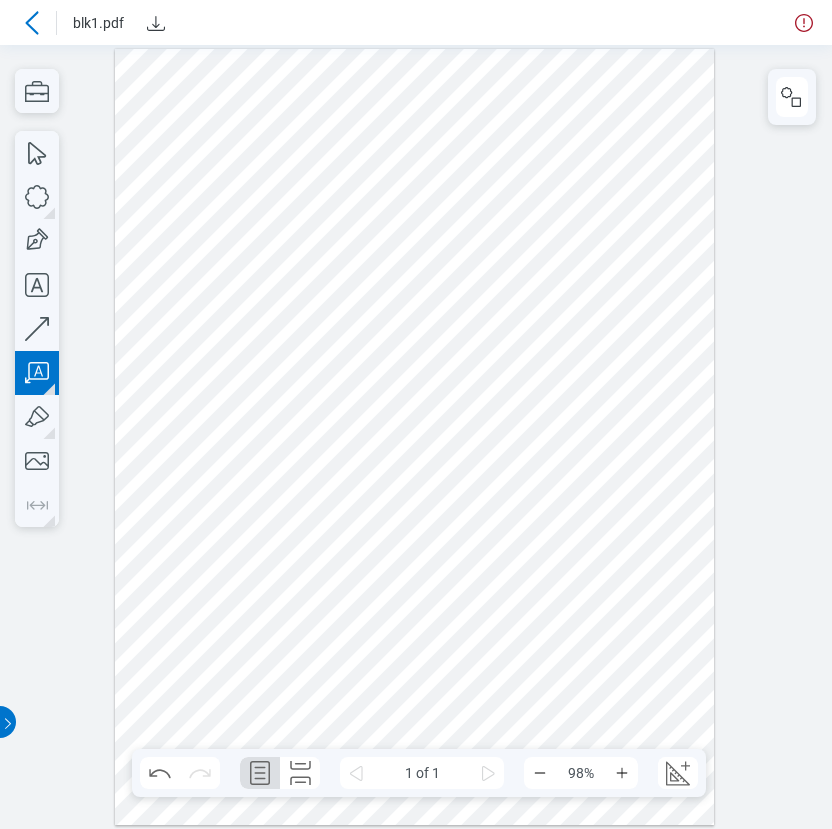 type 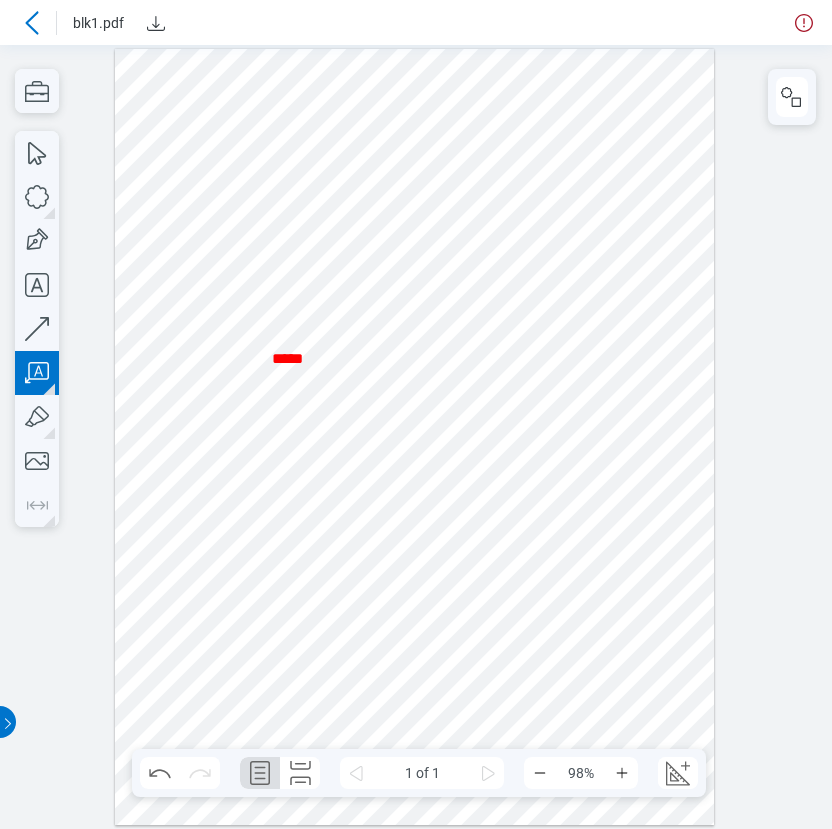 click at bounding box center [415, 437] 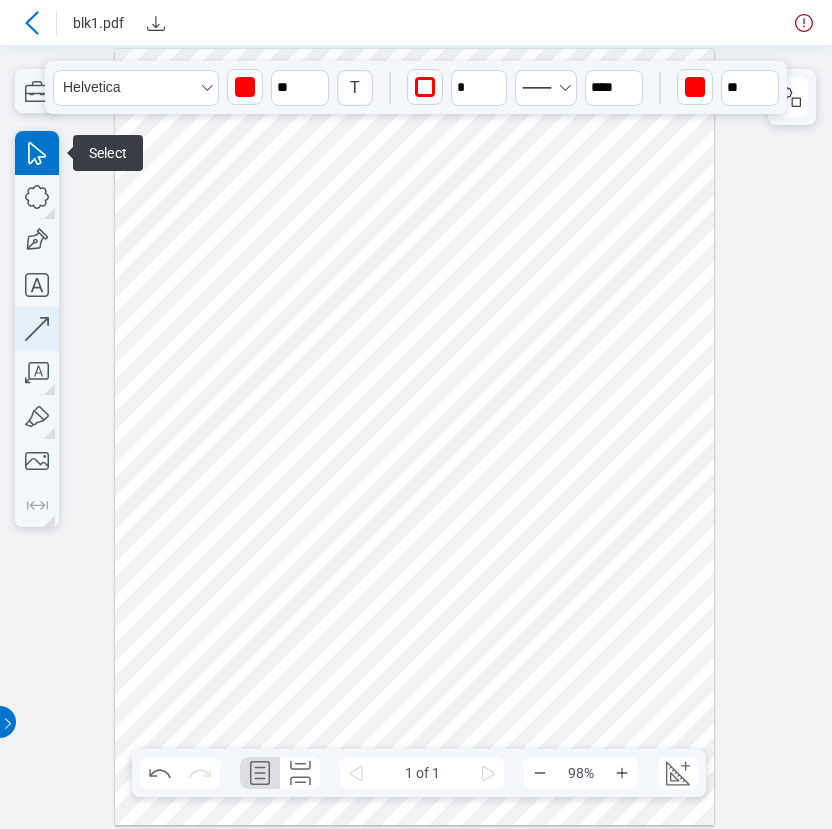 click 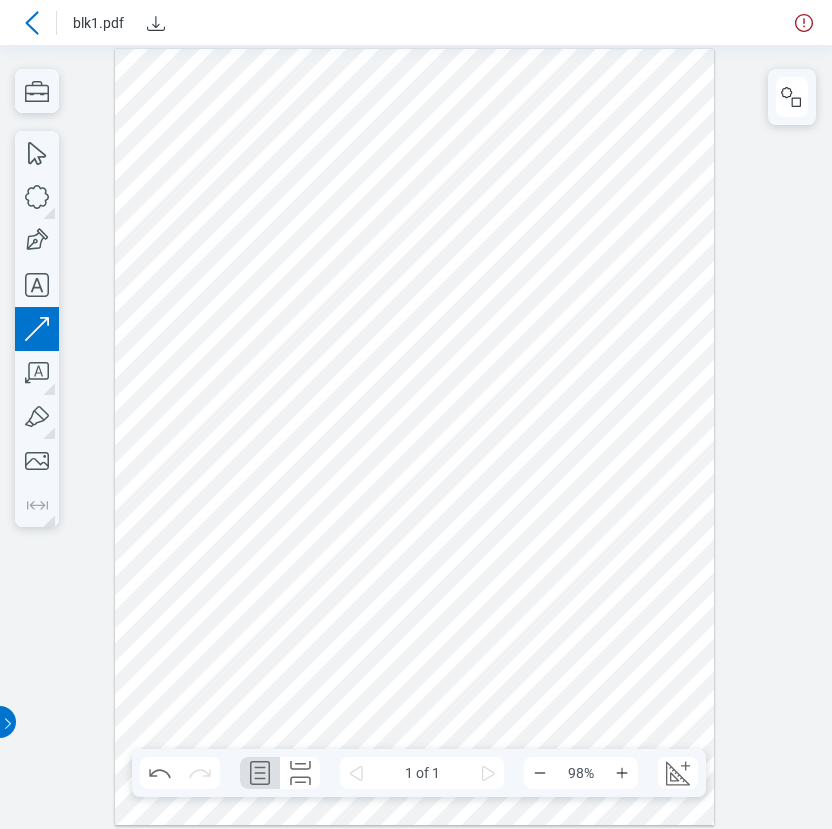 drag, startPoint x: 432, startPoint y: 303, endPoint x: 415, endPoint y: 362, distance: 61.400326 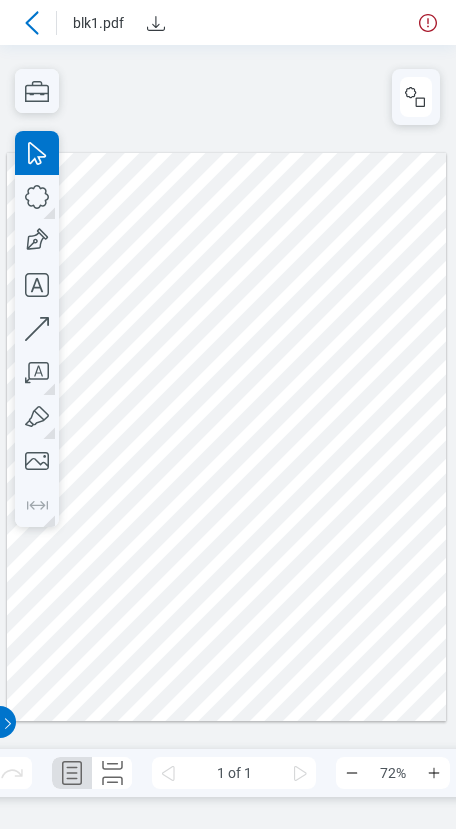 click at bounding box center [227, 437] 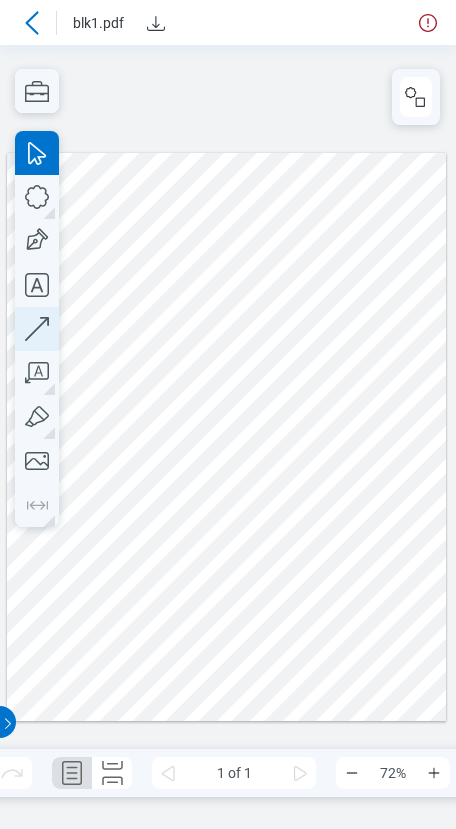 click 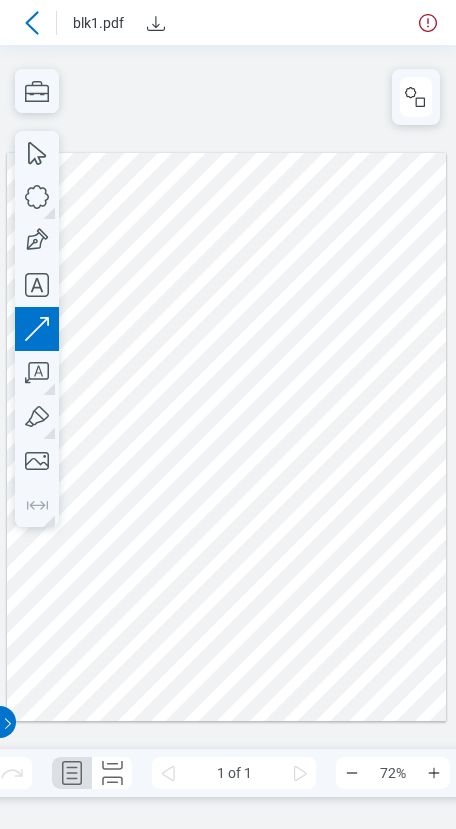drag, startPoint x: 307, startPoint y: 337, endPoint x: 309, endPoint y: 360, distance: 23.086792 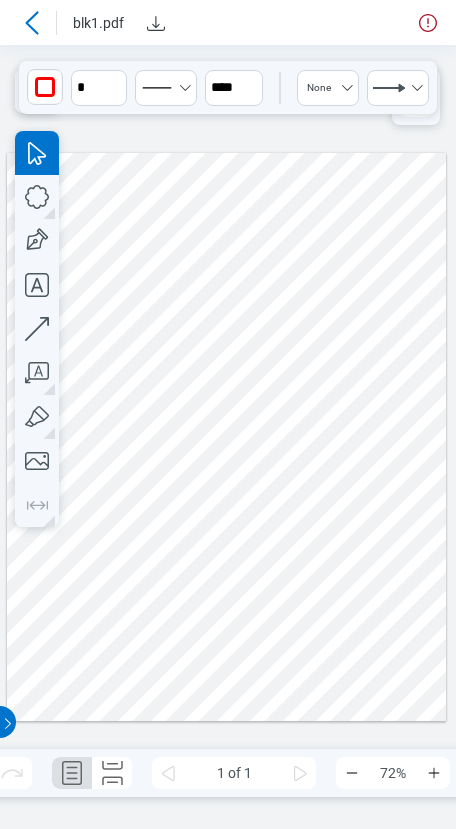 click at bounding box center [227, 437] 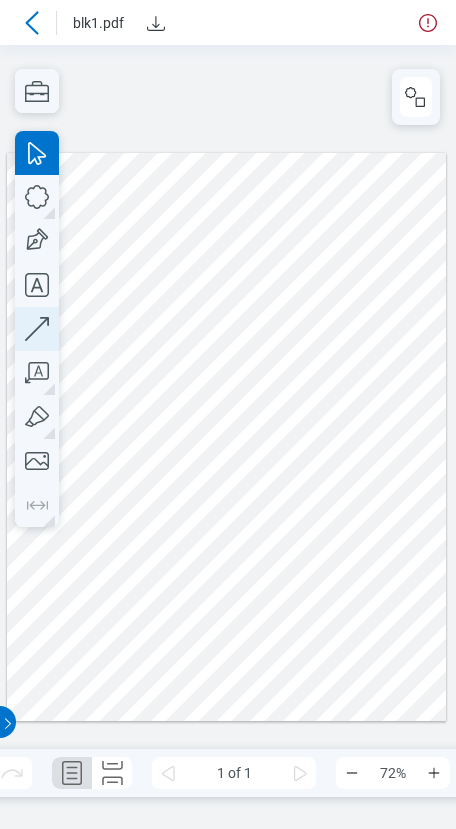 click 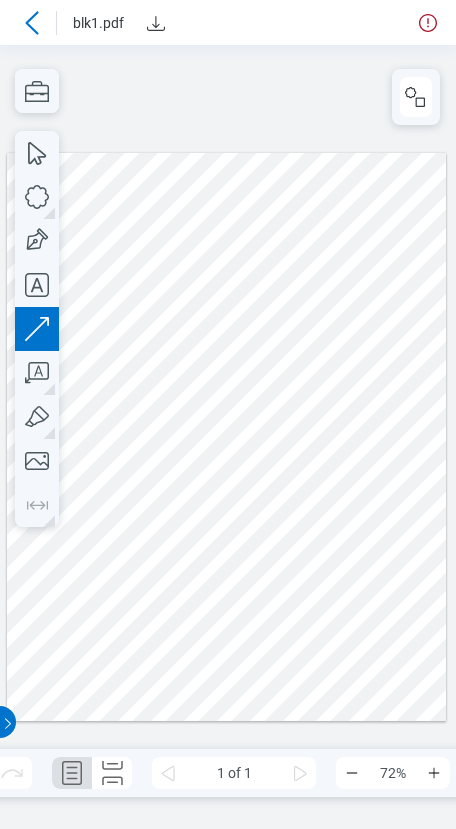 drag, startPoint x: 278, startPoint y: 229, endPoint x: 252, endPoint y: 270, distance: 48.548943 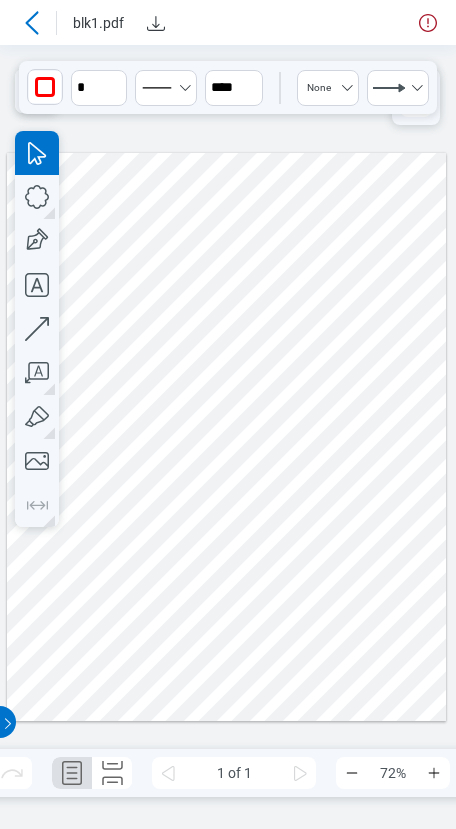 click at bounding box center [227, 437] 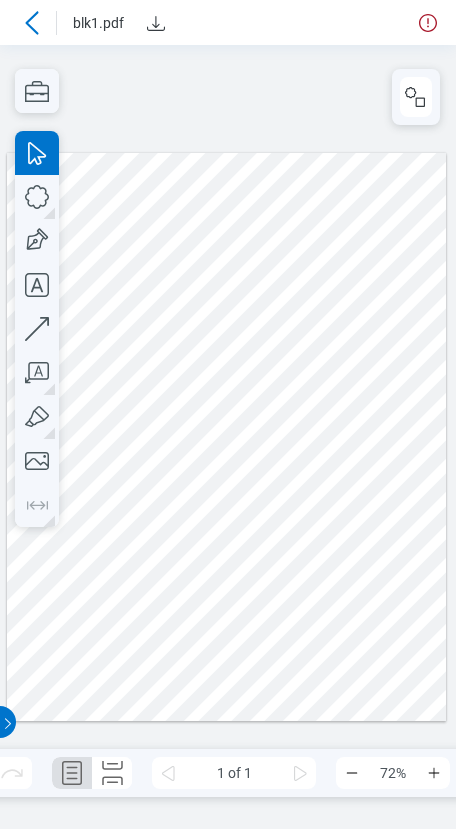 click at bounding box center [227, 437] 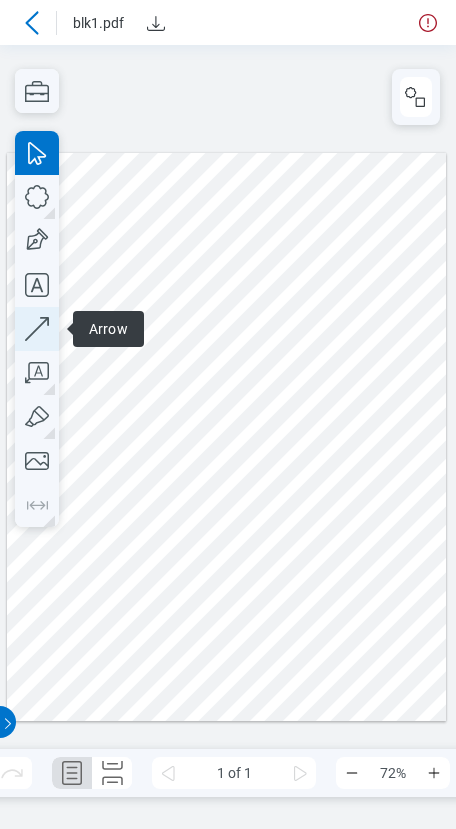 click 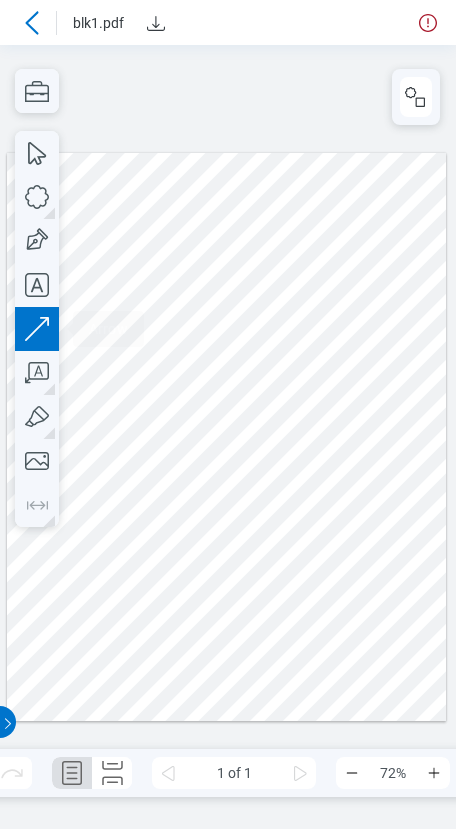 drag, startPoint x: 335, startPoint y: 245, endPoint x: 347, endPoint y: 299, distance: 55.31727 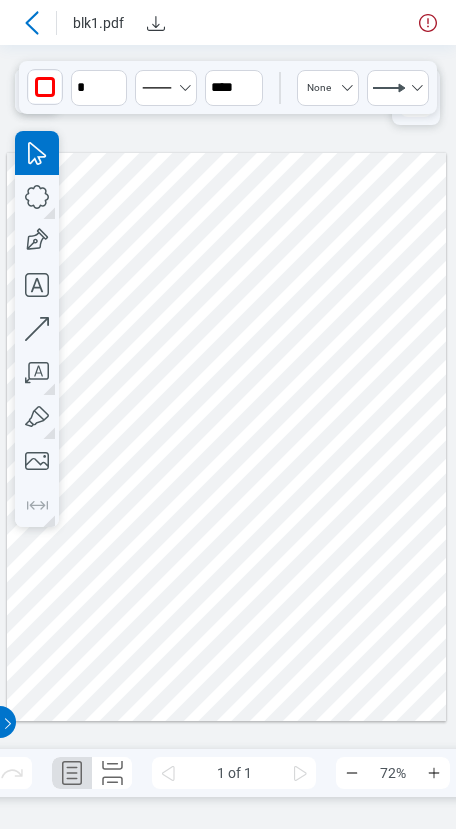 click at bounding box center (227, 437) 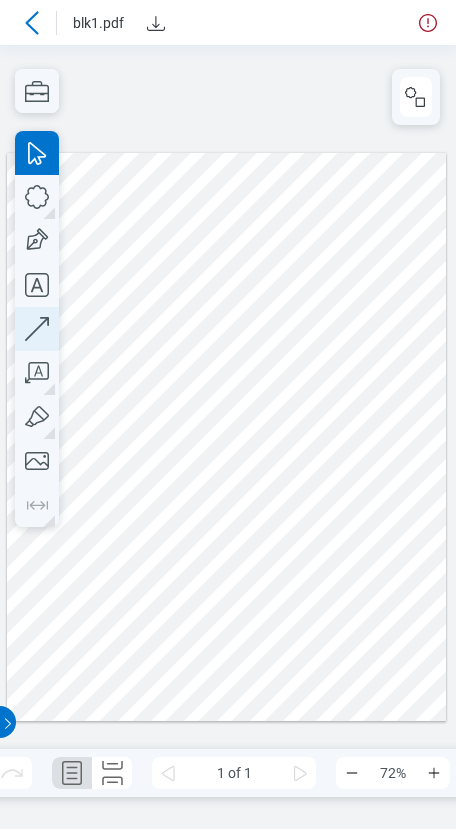 click 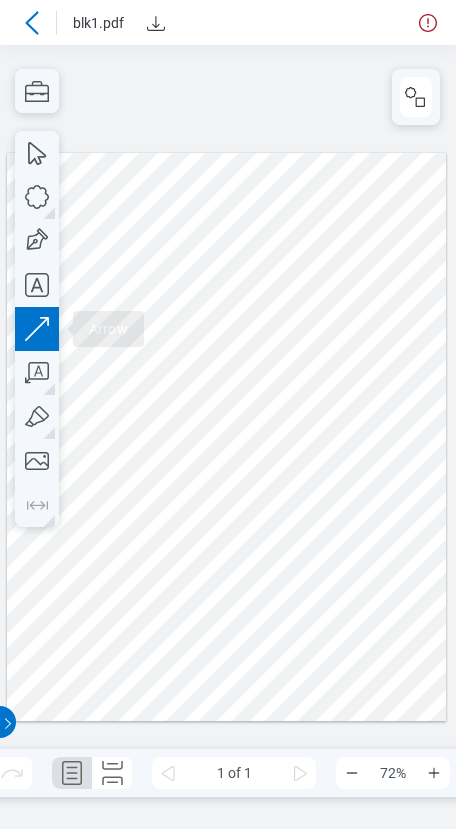 drag, startPoint x: 207, startPoint y: 428, endPoint x: 211, endPoint y: 491, distance: 63.126858 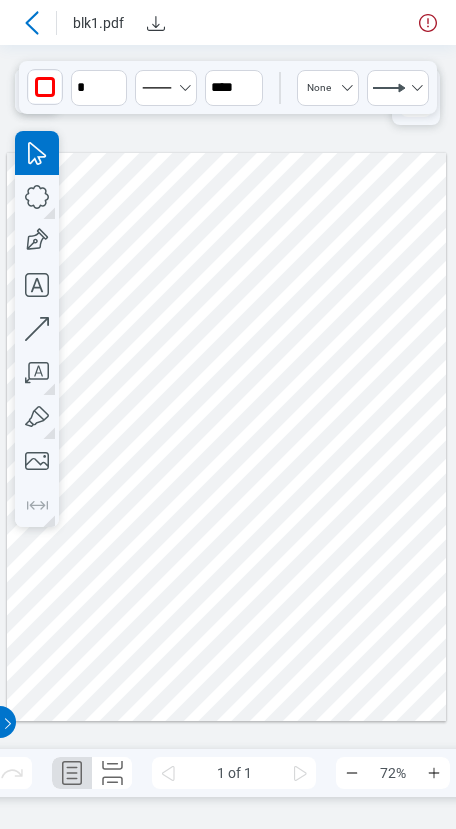 click 